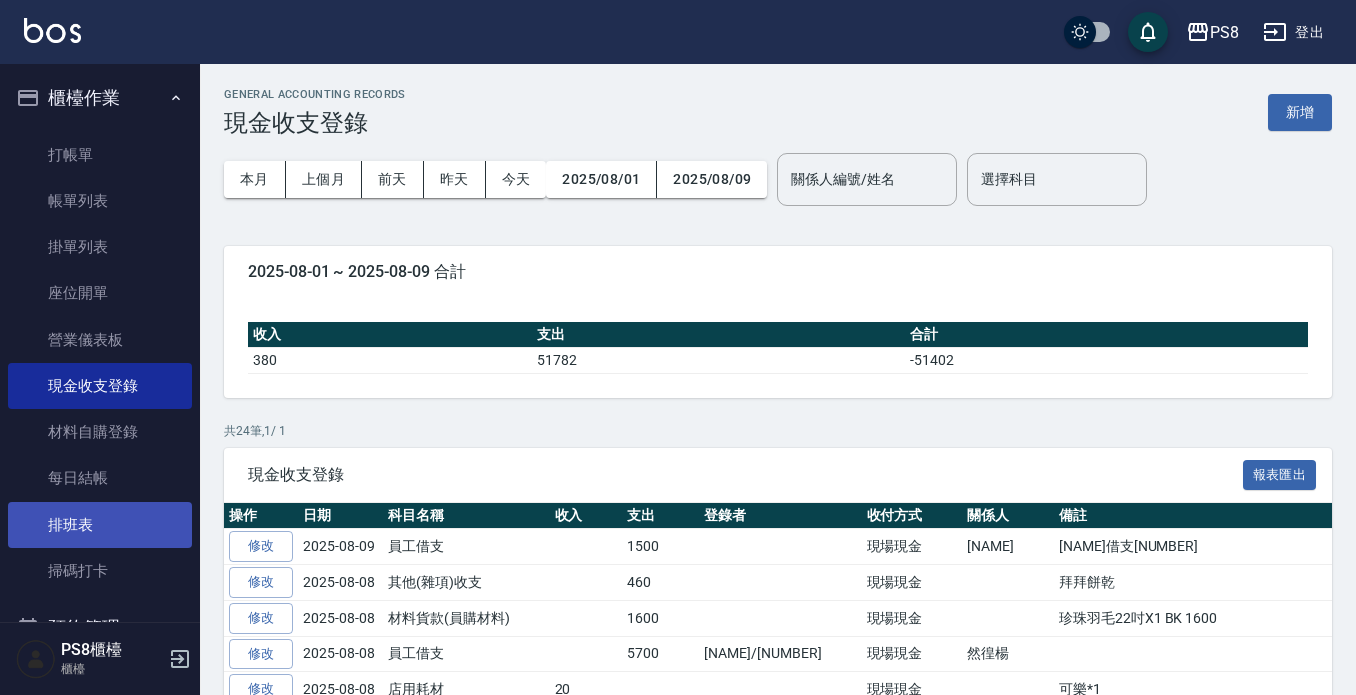 scroll, scrollTop: 0, scrollLeft: 0, axis: both 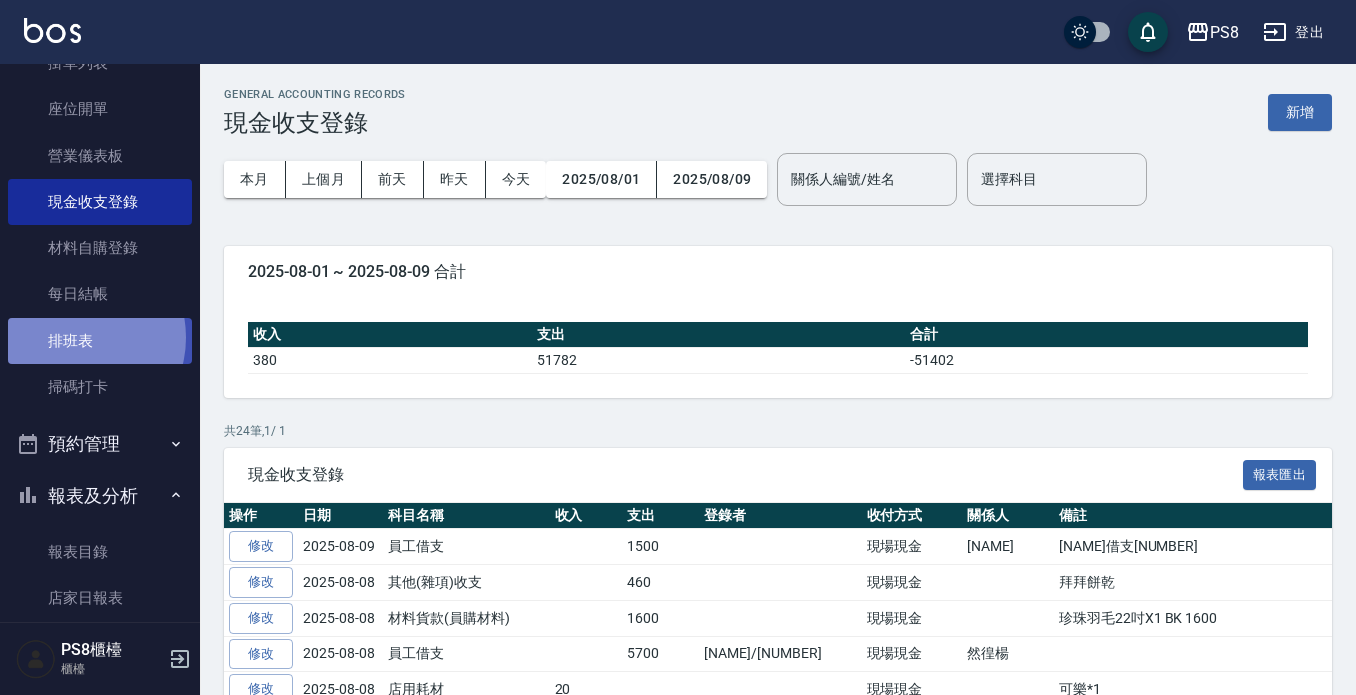 click on "排班表" at bounding box center (100, 341) 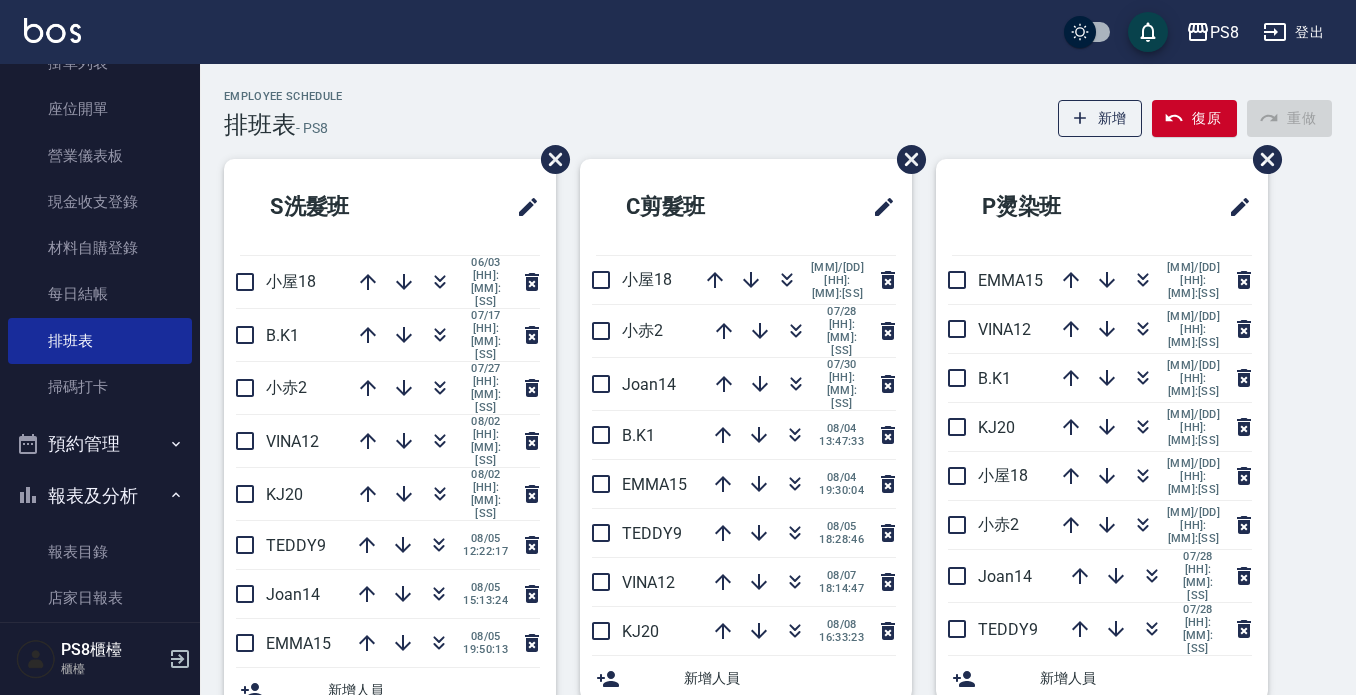 click on "Employee Schedule 排班表   —  PS8 新增 復原 重做 S洗髮班 小屋18 06/03 14:03:38 B.K1 07/17 14:39:15 小赤2 07/27 14:19:22 VINA12 08/02 16:25:44 KJ20 08/02 19:28:15 TEDDY9 08/05 12:22:17 Joan14 08/05 15:13:24 EMMA15 08/05 19:50:13 新增人員 C剪髮班 小屋18 04/30 15:01:46 小赤2 07/28 16:23:24 Joan14 07/30 15:08:06 B.K1 08/04 13:47:33 EMMA15 08/04 19:30:04 TEDDY9 08/05 18:28:46 VINA12 08/07 18:14:47 KJ20 08/08 16:33:23 新增人員 P燙染班 EMMA15 06/22 17:27:19 VINA12 06/29 14:16:41 B.K1 06/30 12:40:45 KJ20 06/30 15:22:26 小屋18 07/02 15:40:29 小赤2 07/16 13:55:04 Joan14 07/28 13:47:09 TEDDY9 07/28 13:47:10 新增人員 P網路燙染班 小屋18 12/06 13:23:34 VINA12 01/15 12:03:17 Joan14 04/25 14:17:20 TEDDY9 05/05 12:25:45 KJ20 05/20 17:56:03 B.K1 08/01 12:55:56 EMMA15 08/01 17:00:28 小赤2 08/06 13:20:30 新增人員 SCT助 姵蓁28 08/04 19:47:26 Barry27 08/04 19:57:47 苡真26 08/04 19:57:49 珮安22 08/06 19:32:00 婷婷24 08/06 19:32:01 芯芯23 08/06 21:04:59 新增人員" at bounding box center [778, 771] 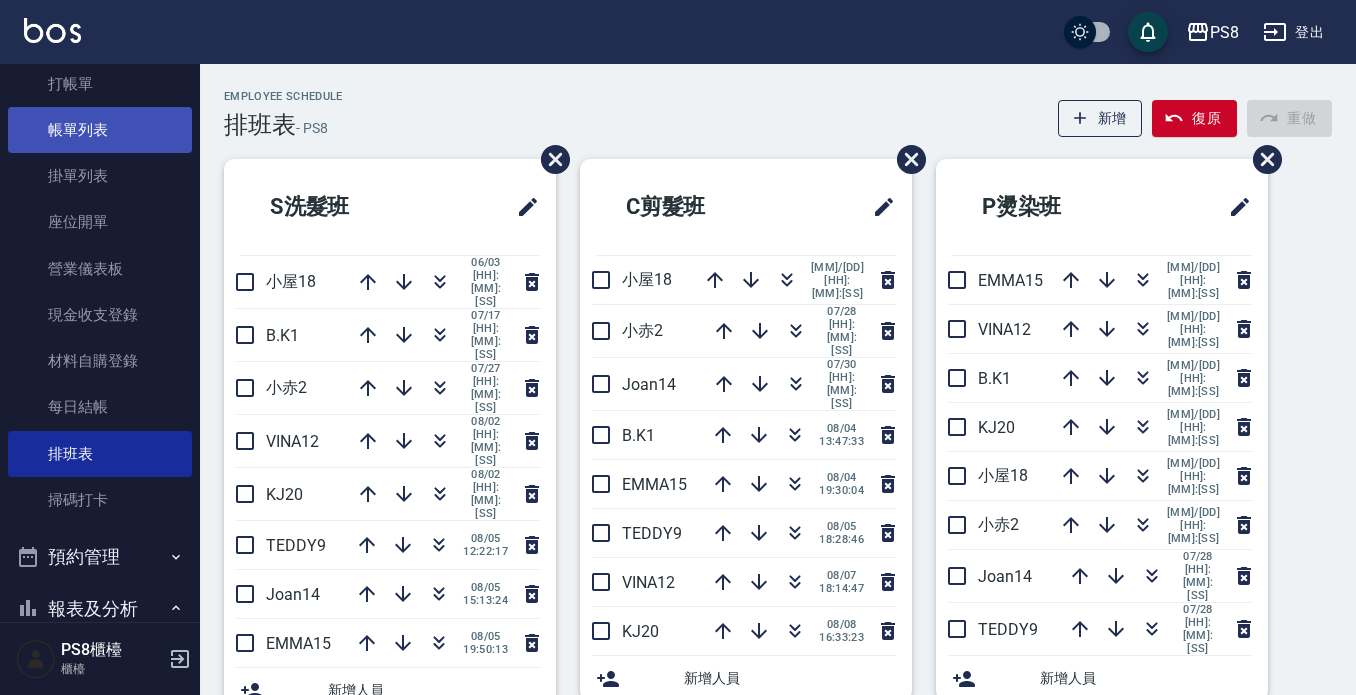 scroll, scrollTop: 0, scrollLeft: 0, axis: both 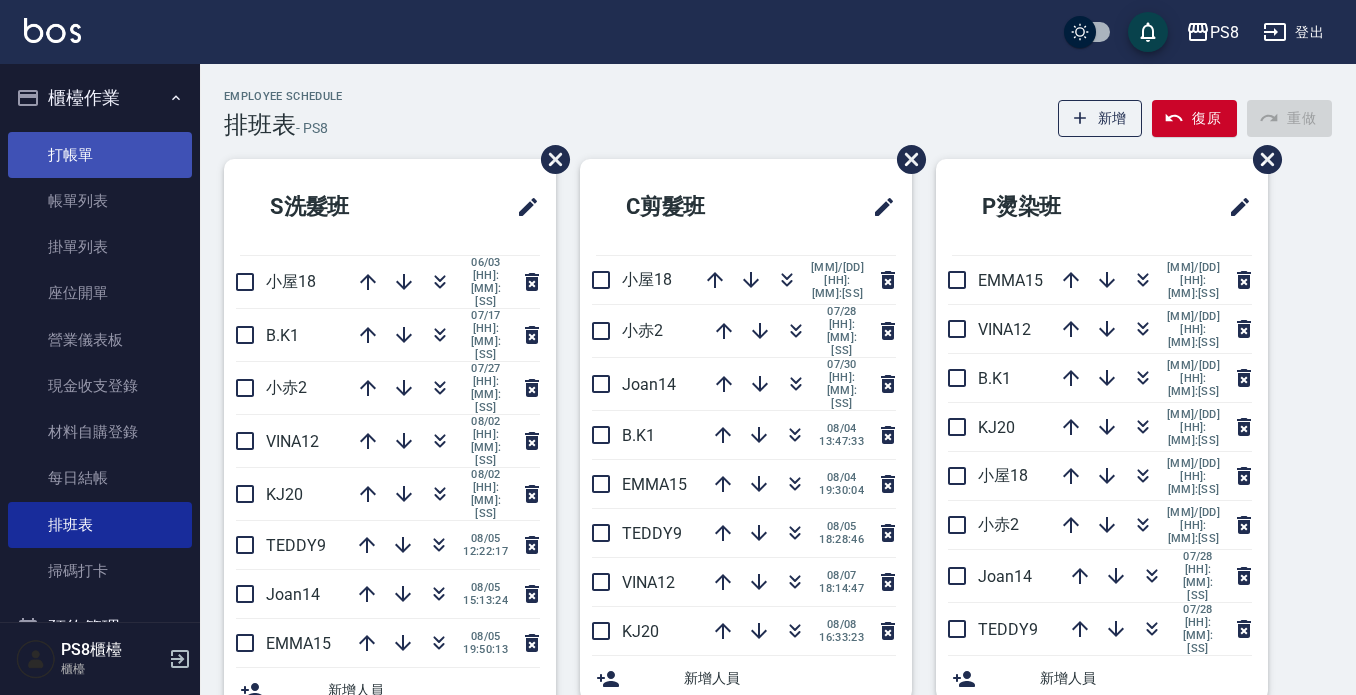 click on "打帳單" at bounding box center [100, 155] 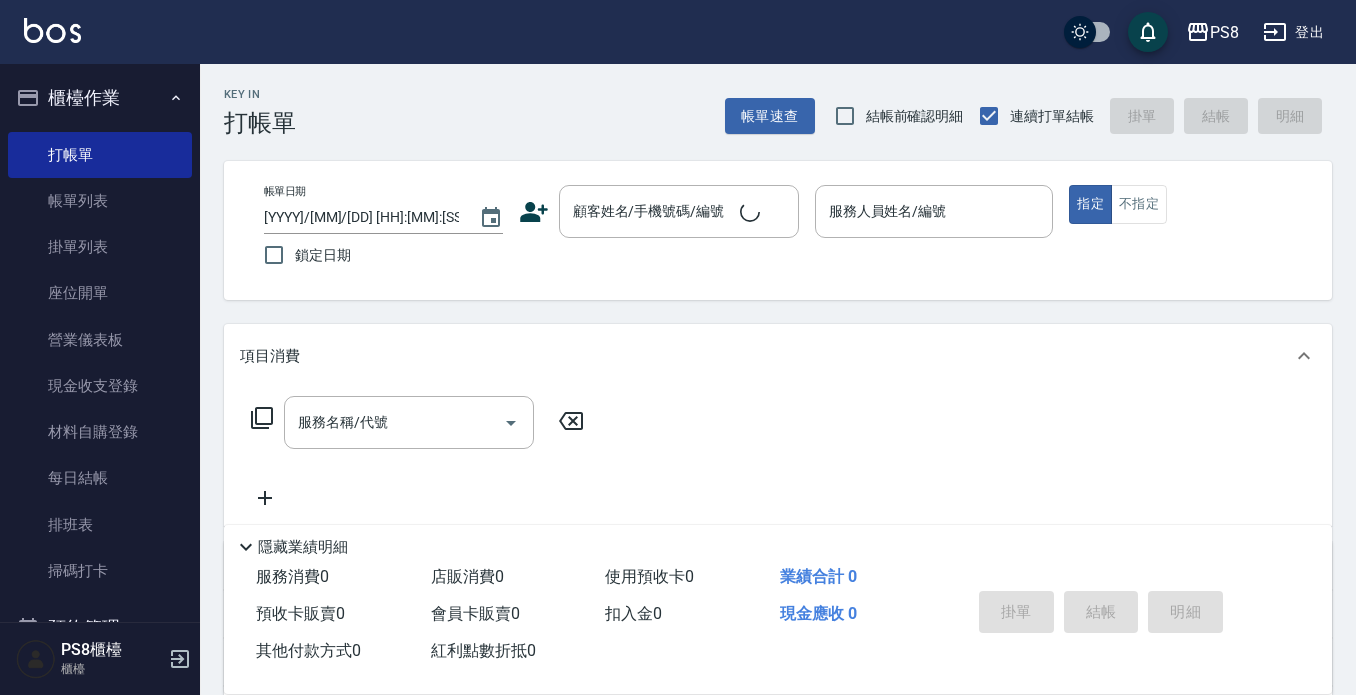 click on "Key In 打帳單 帳單速查 結帳前確認明細 連續打單結帳 掛單 結帳 明細" at bounding box center (766, 100) 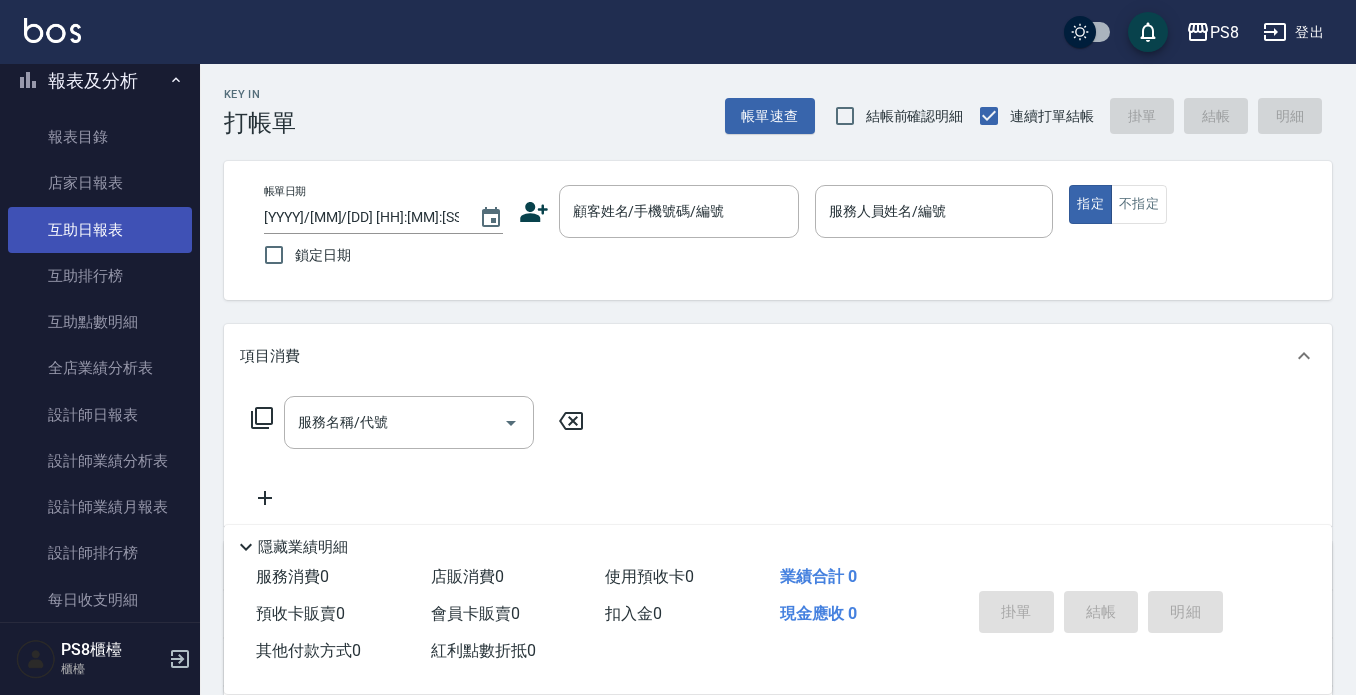 scroll, scrollTop: 800, scrollLeft: 0, axis: vertical 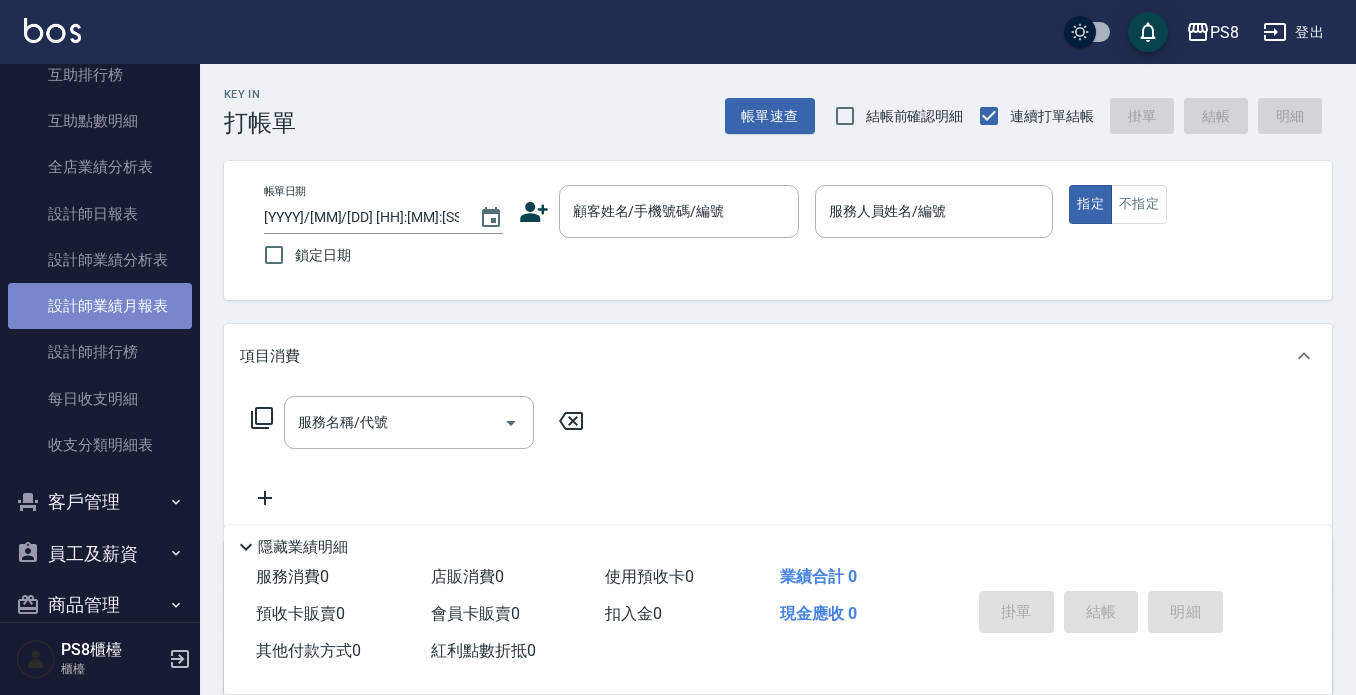 click on "設計師業績月報表" at bounding box center [100, 306] 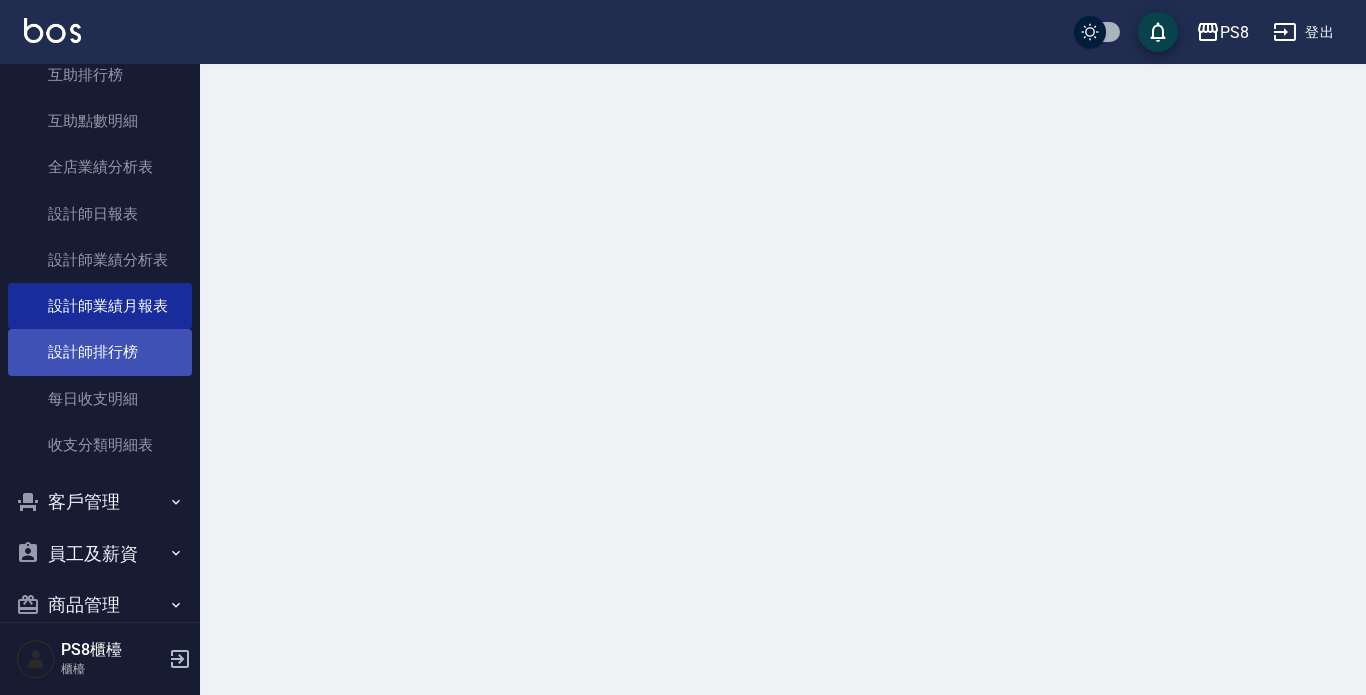 click on "設計師排行榜" at bounding box center [100, 352] 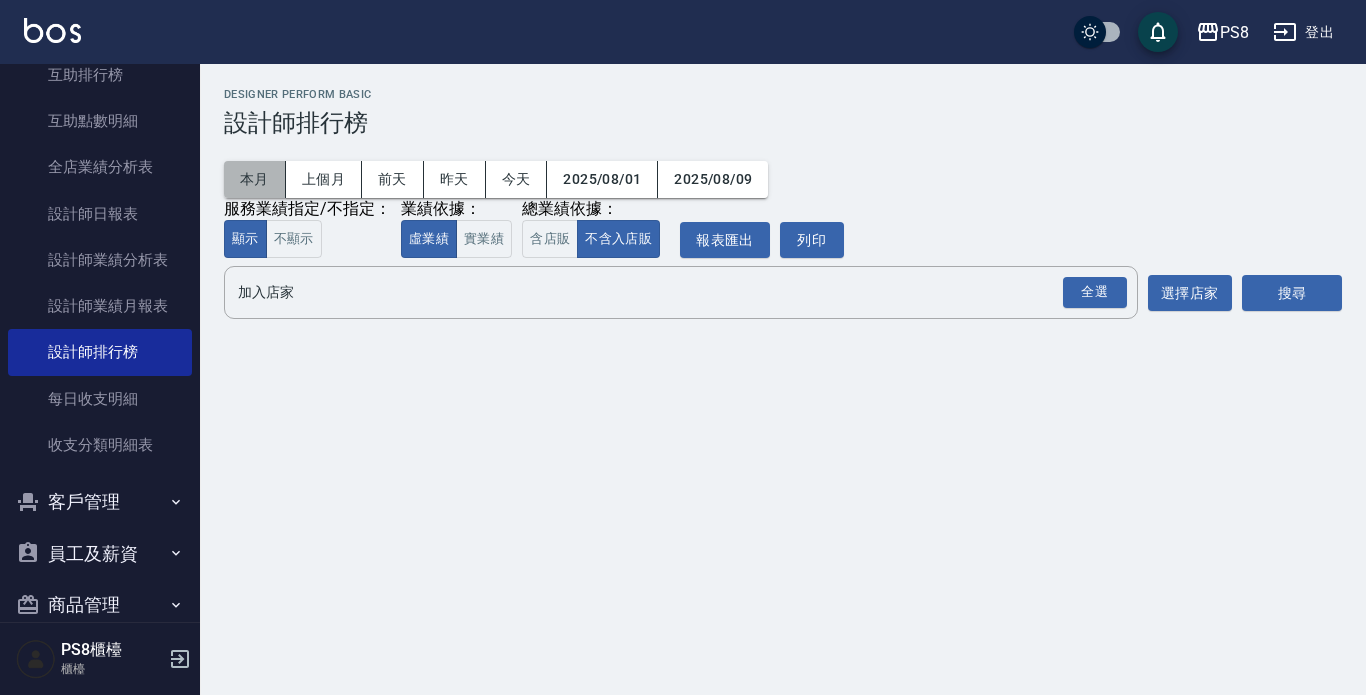 click on "本月" at bounding box center (255, 179) 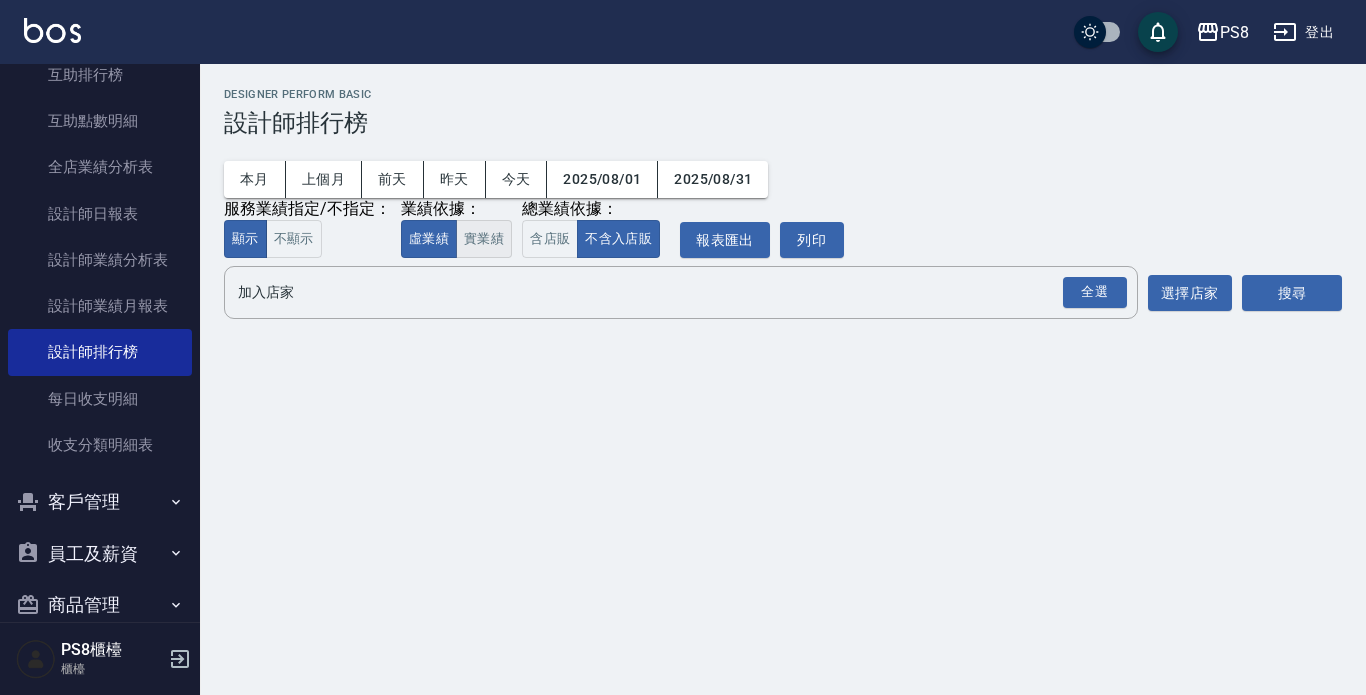 click on "實業績" at bounding box center [484, 239] 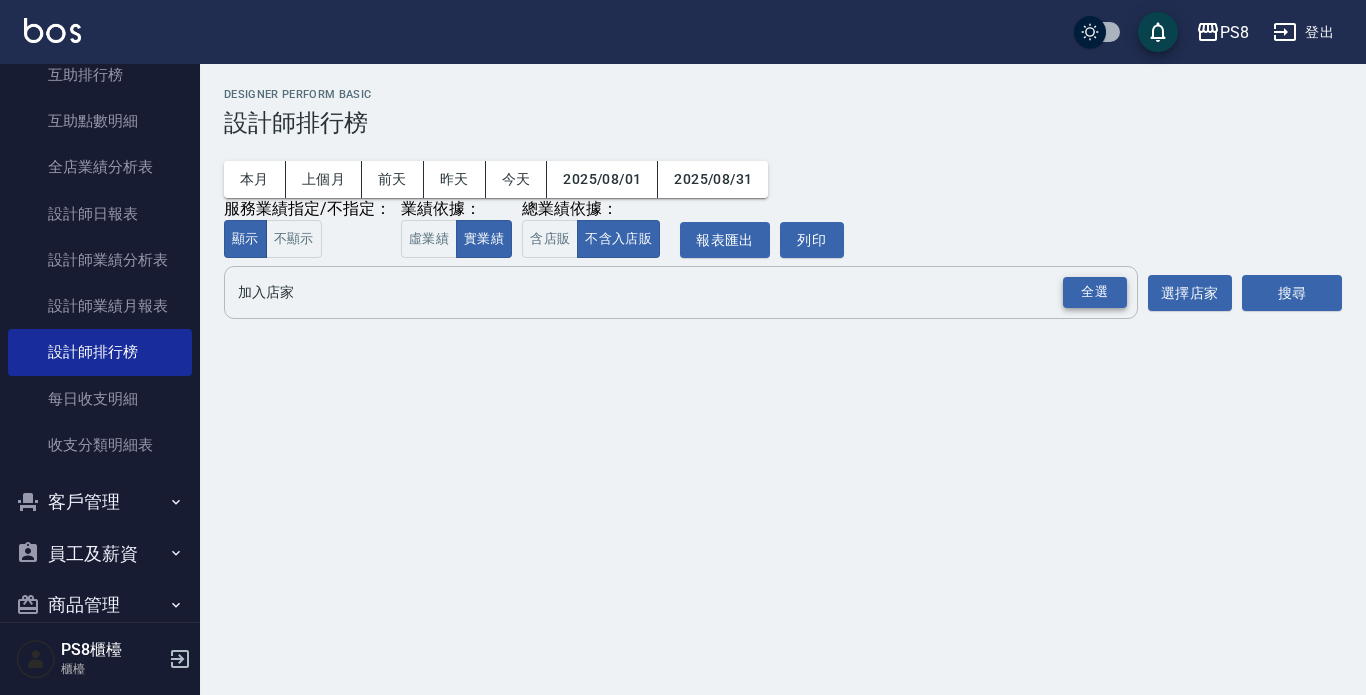 click on "全選" at bounding box center (1095, 292) 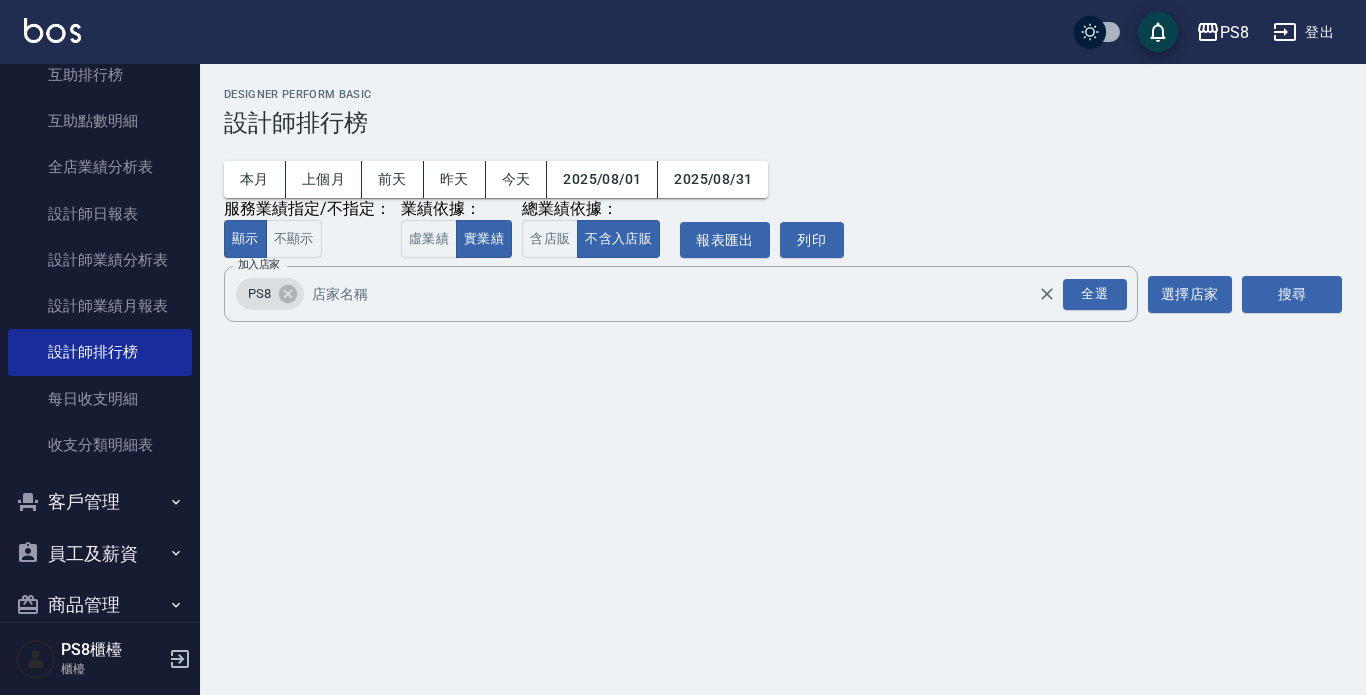 click on "搜尋" at bounding box center (1292, 294) 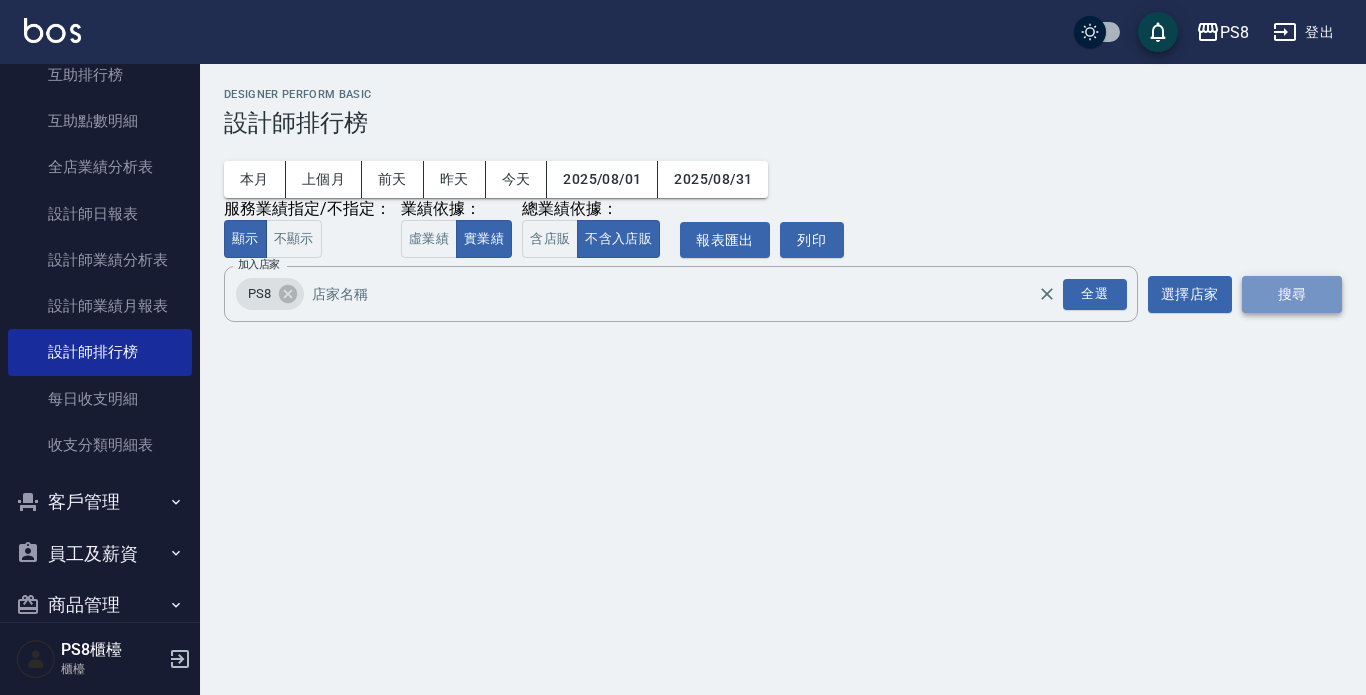 click on "搜尋" at bounding box center [1292, 294] 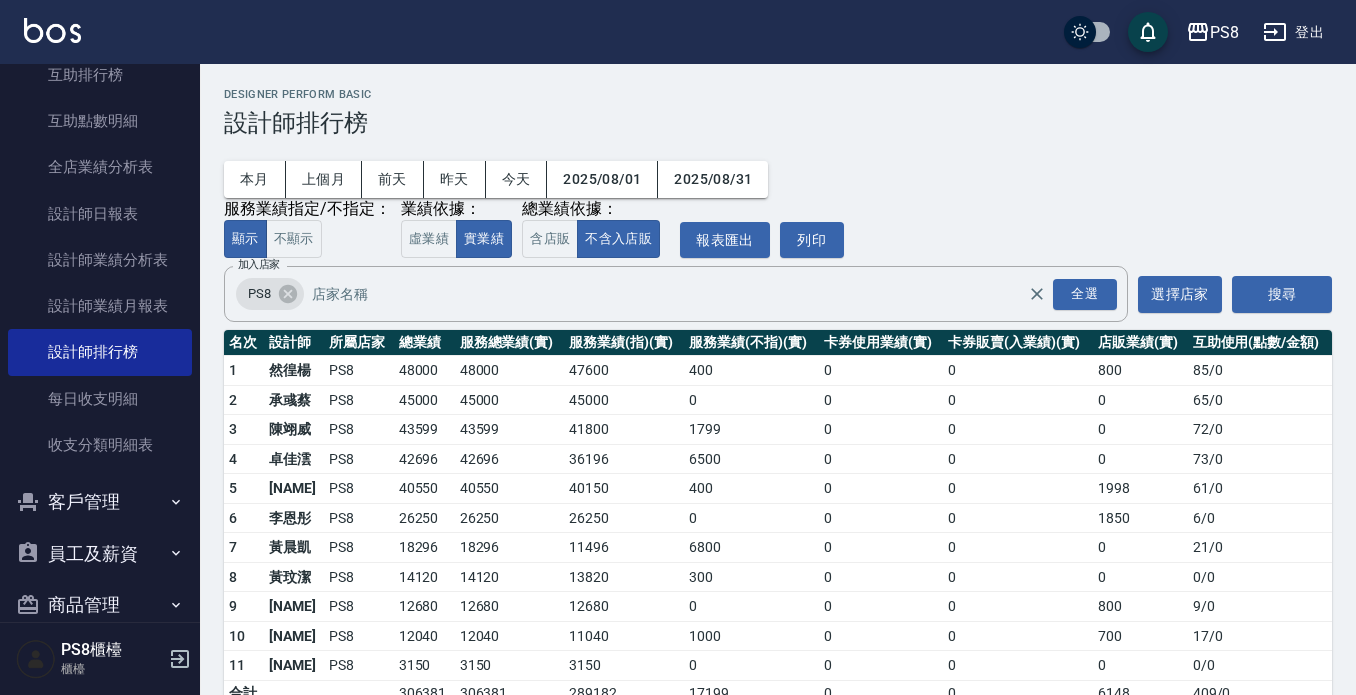 click on "本月 上個月 前天 昨天 今天 2025/08/01 2025/08/31 服務業績指定/不指定： 顯示 不顯示 業績依據： 虛業績 實業績 總業績依據： 含店販 不含入店販 報表匯出 列印" at bounding box center (778, 197) 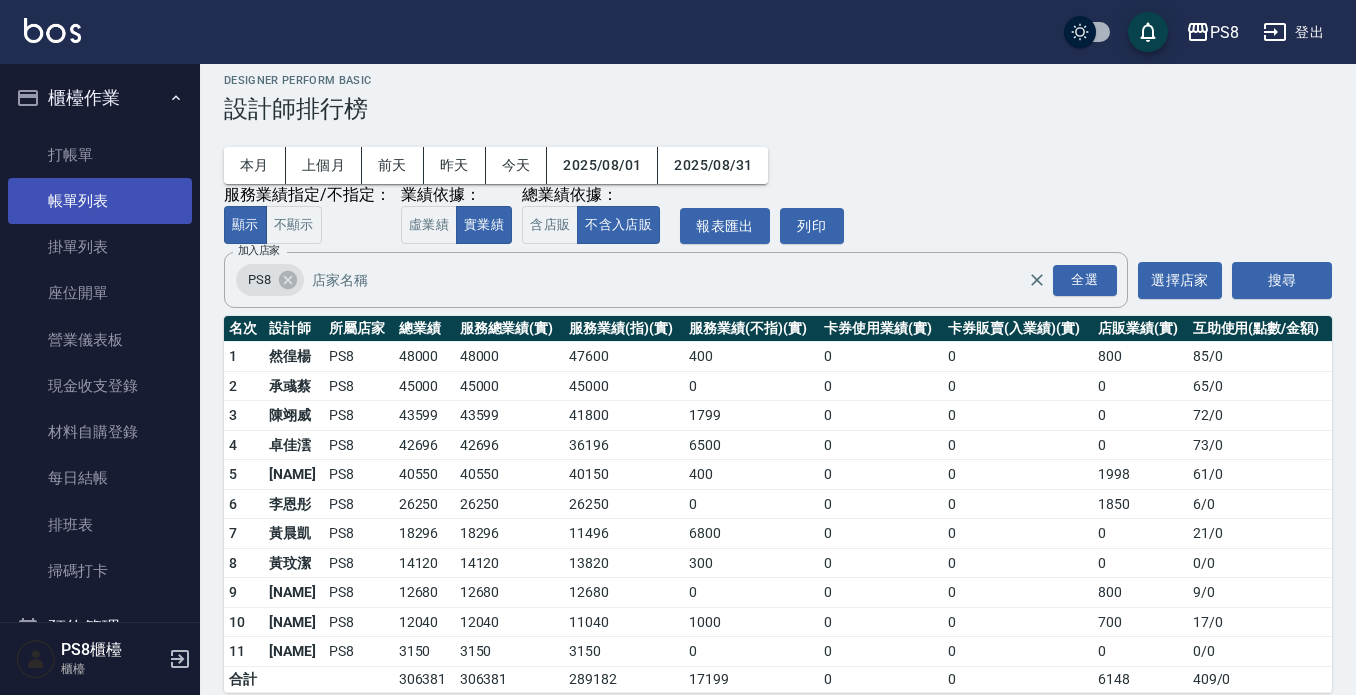 scroll, scrollTop: 0, scrollLeft: 0, axis: both 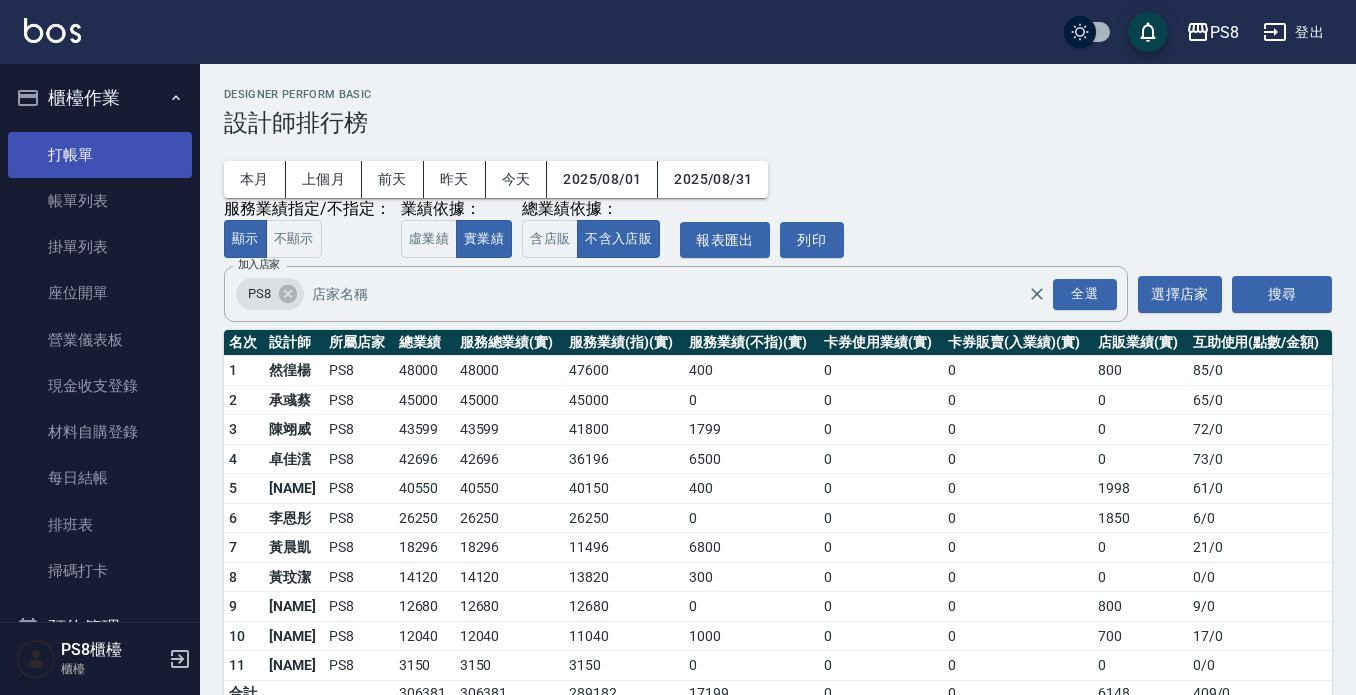 click on "打帳單" at bounding box center [100, 155] 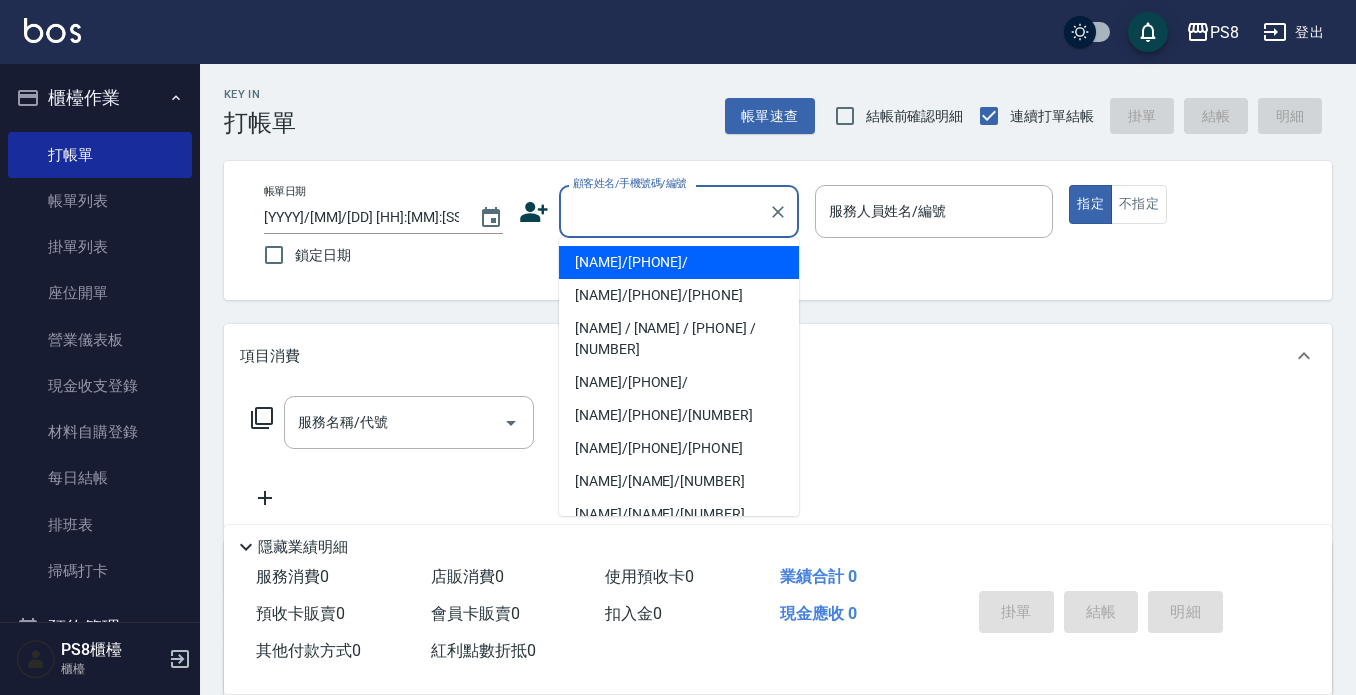 click on "顧客姓名/手機號碼/編號" at bounding box center [664, 211] 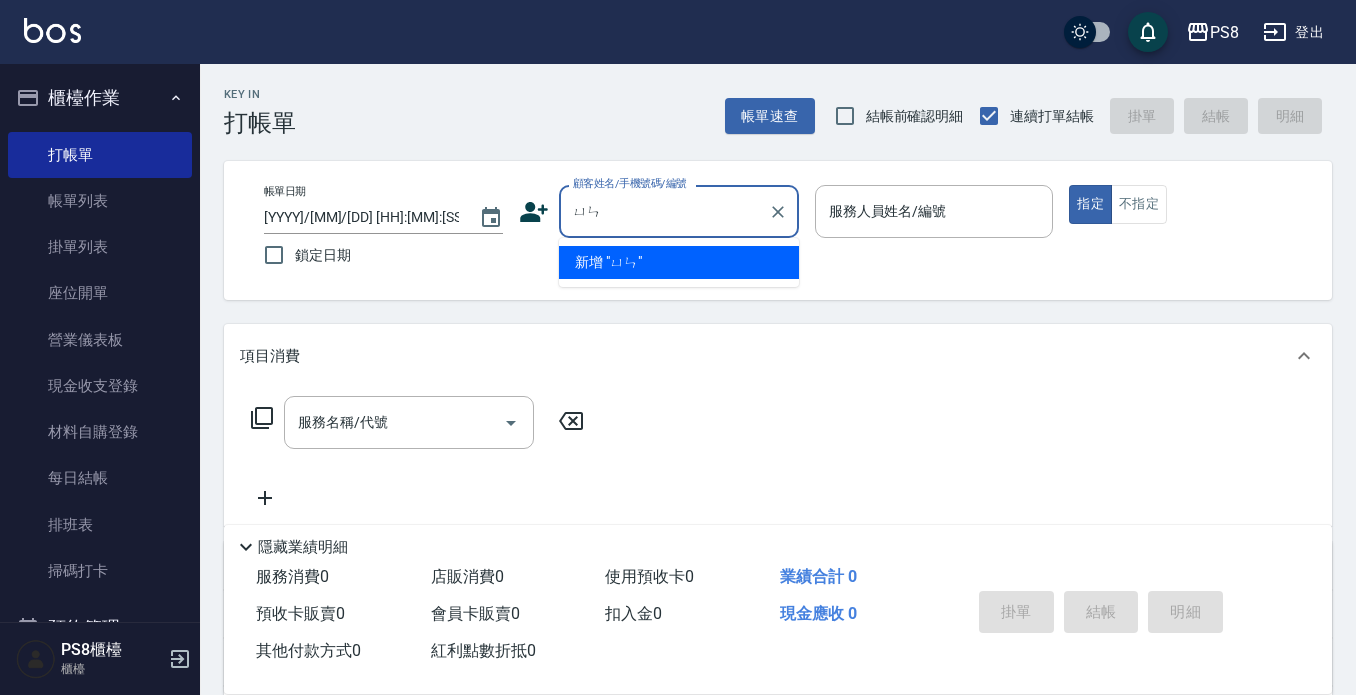 type on "雲" 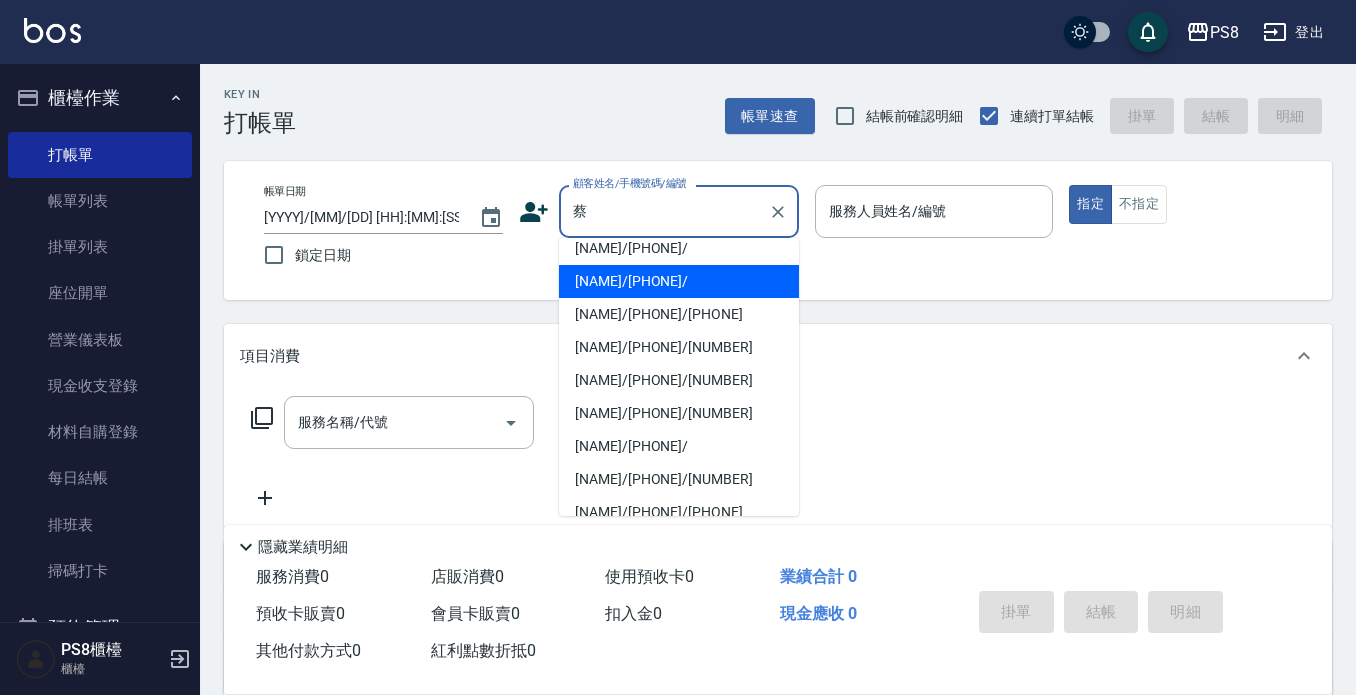 scroll, scrollTop: 400, scrollLeft: 0, axis: vertical 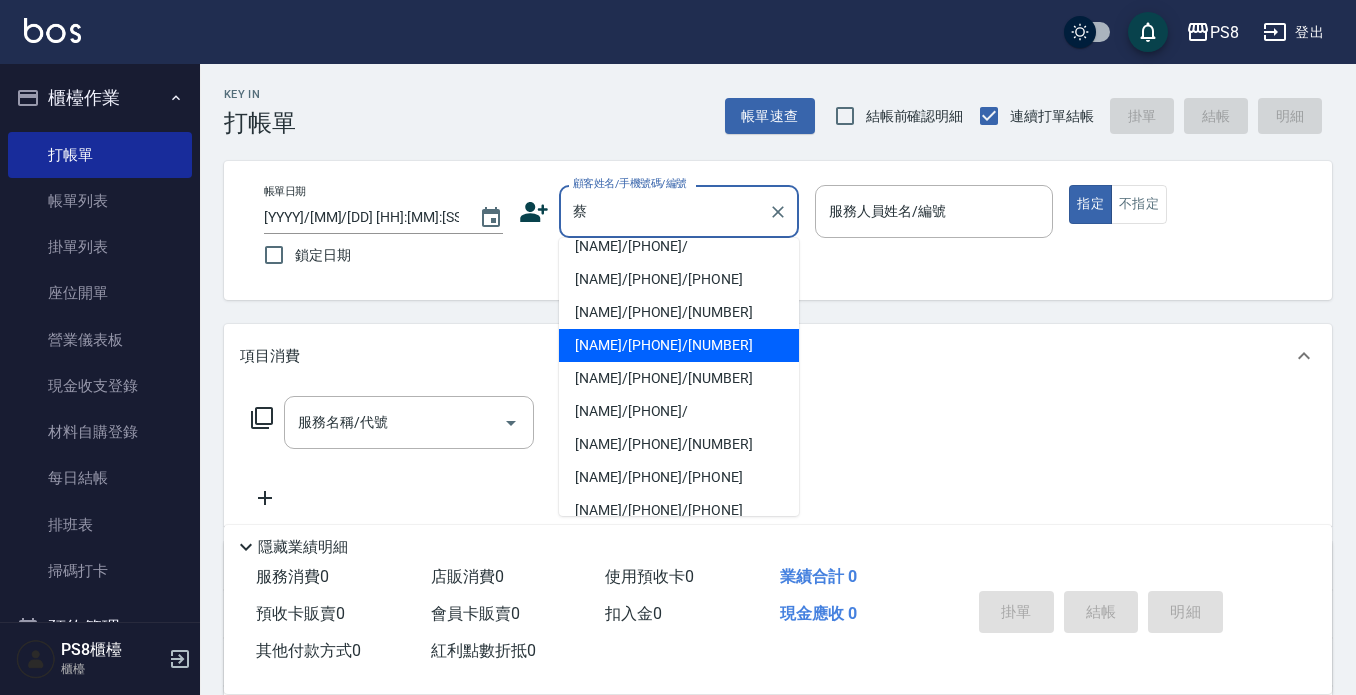 click on "[NAME]/[PHONE]/[NUMBER]" at bounding box center [679, 345] 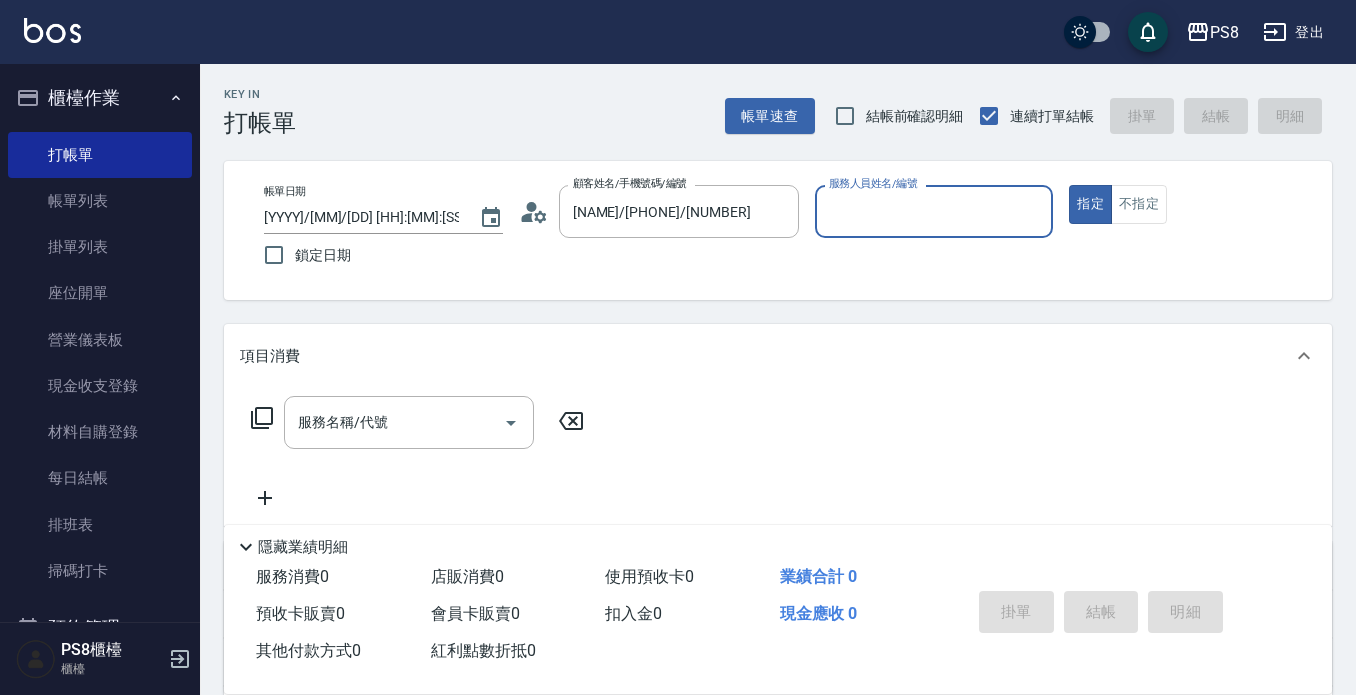 type on "佳亭-8" 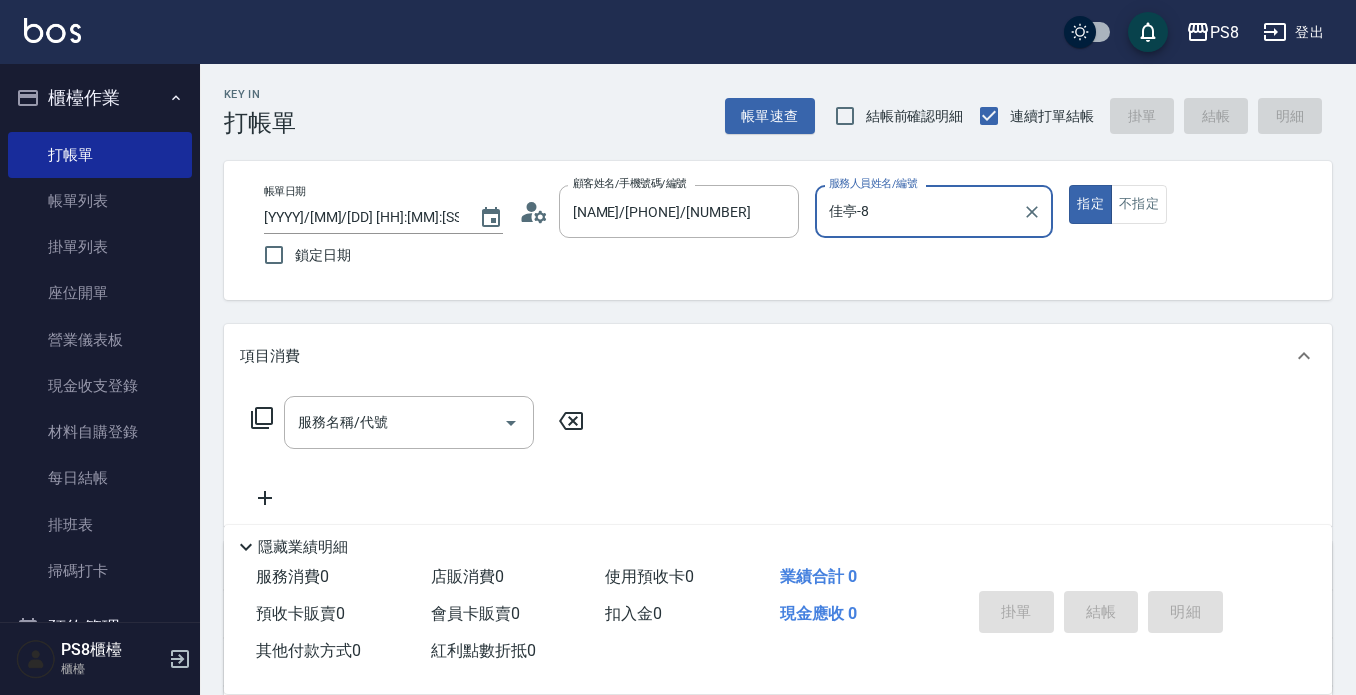 click 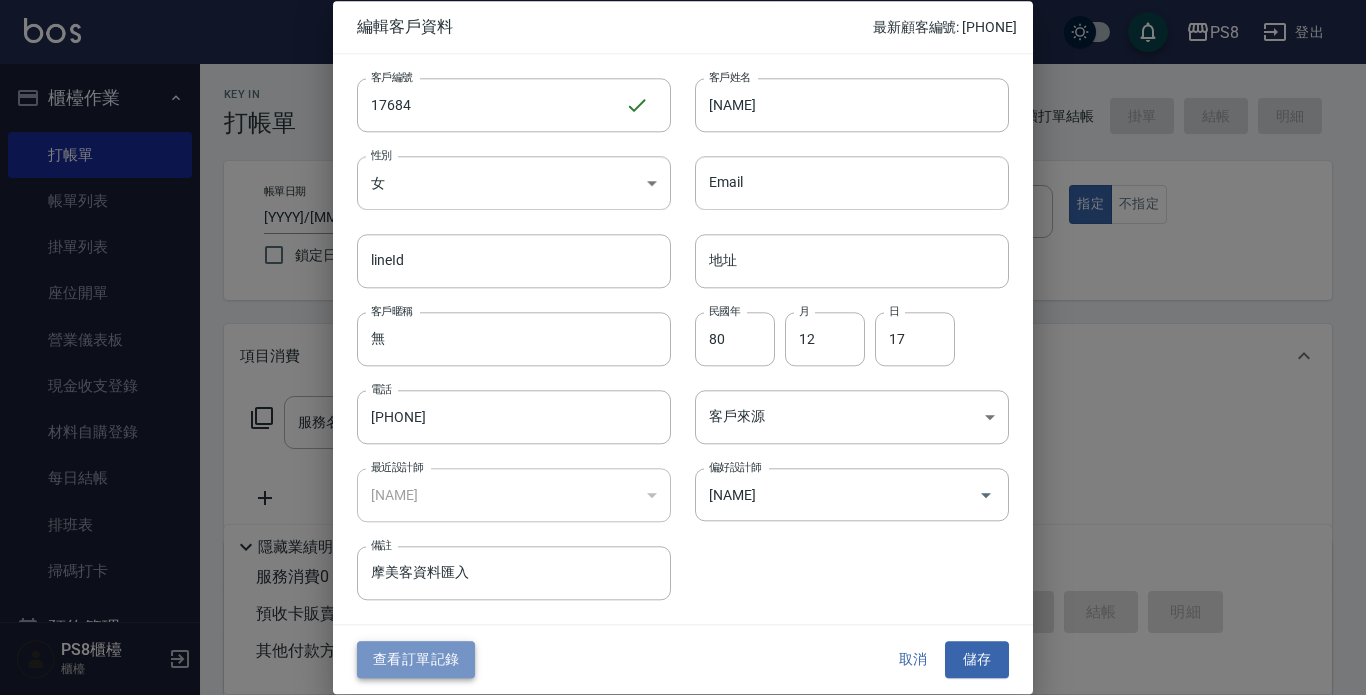 click on "查看訂單記錄" at bounding box center [416, 660] 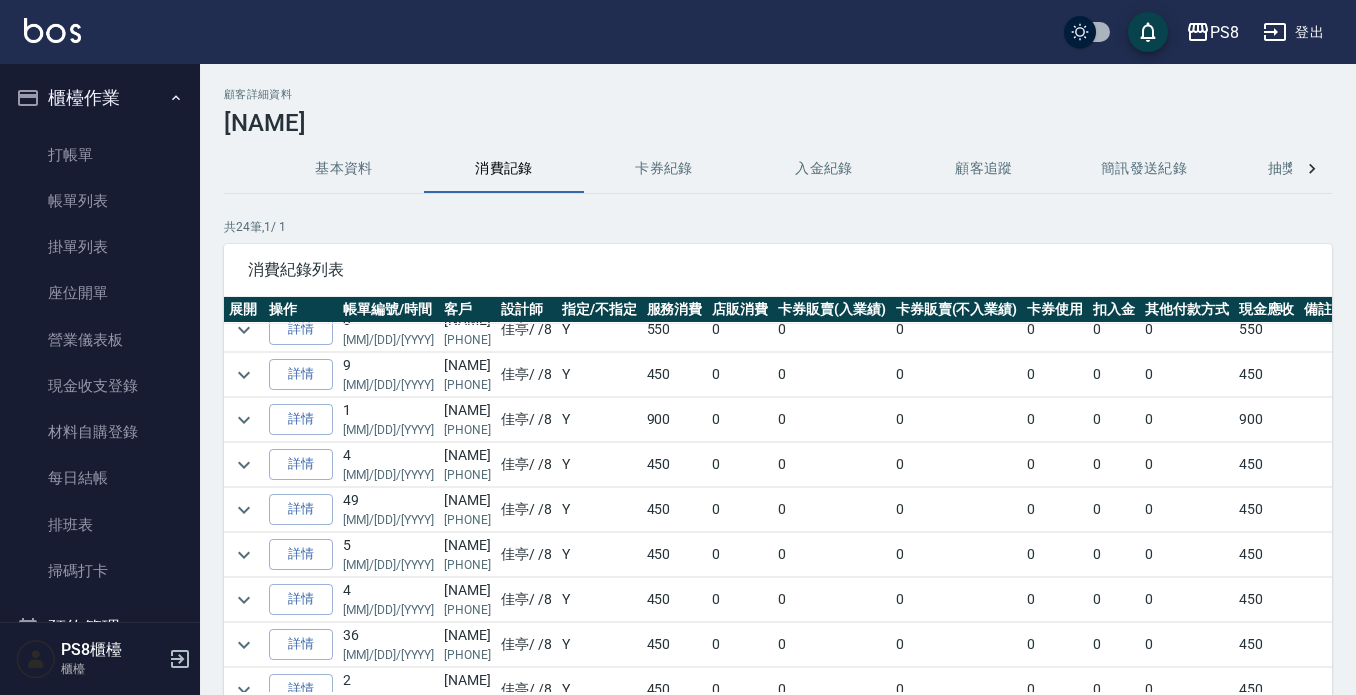 scroll, scrollTop: 700, scrollLeft: 0, axis: vertical 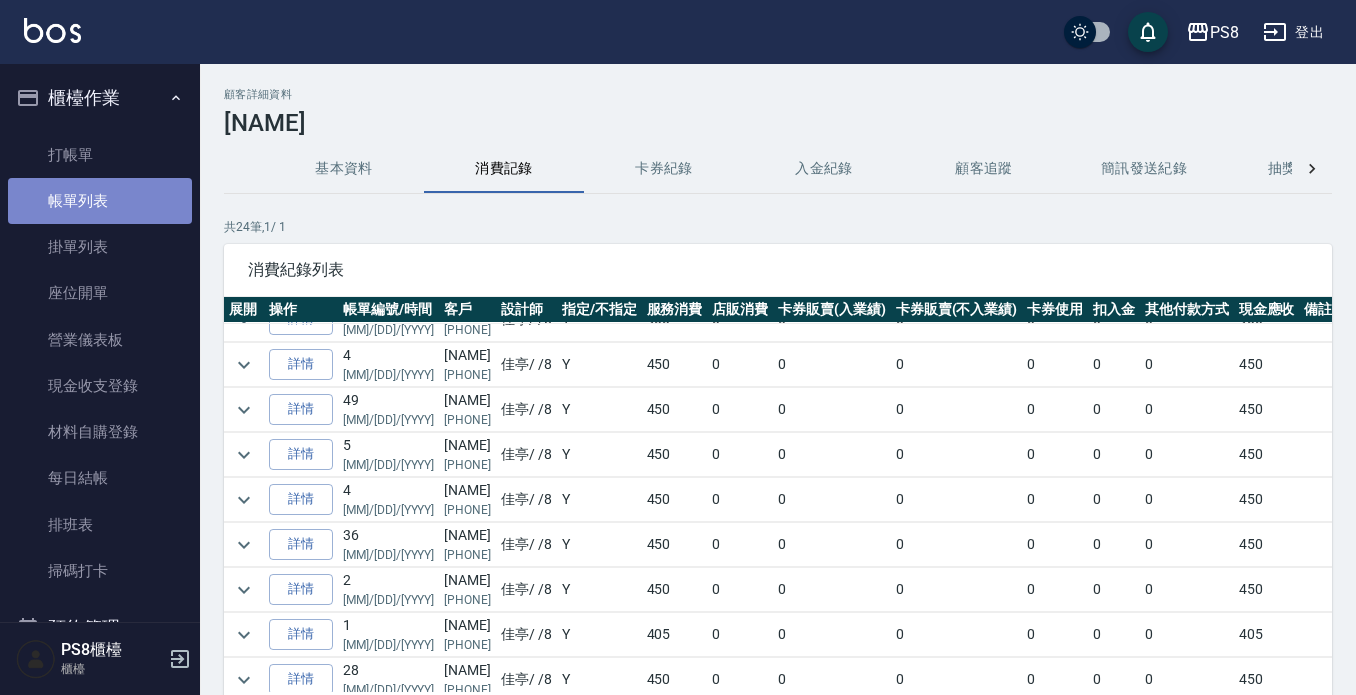 click on "帳單列表" at bounding box center [100, 201] 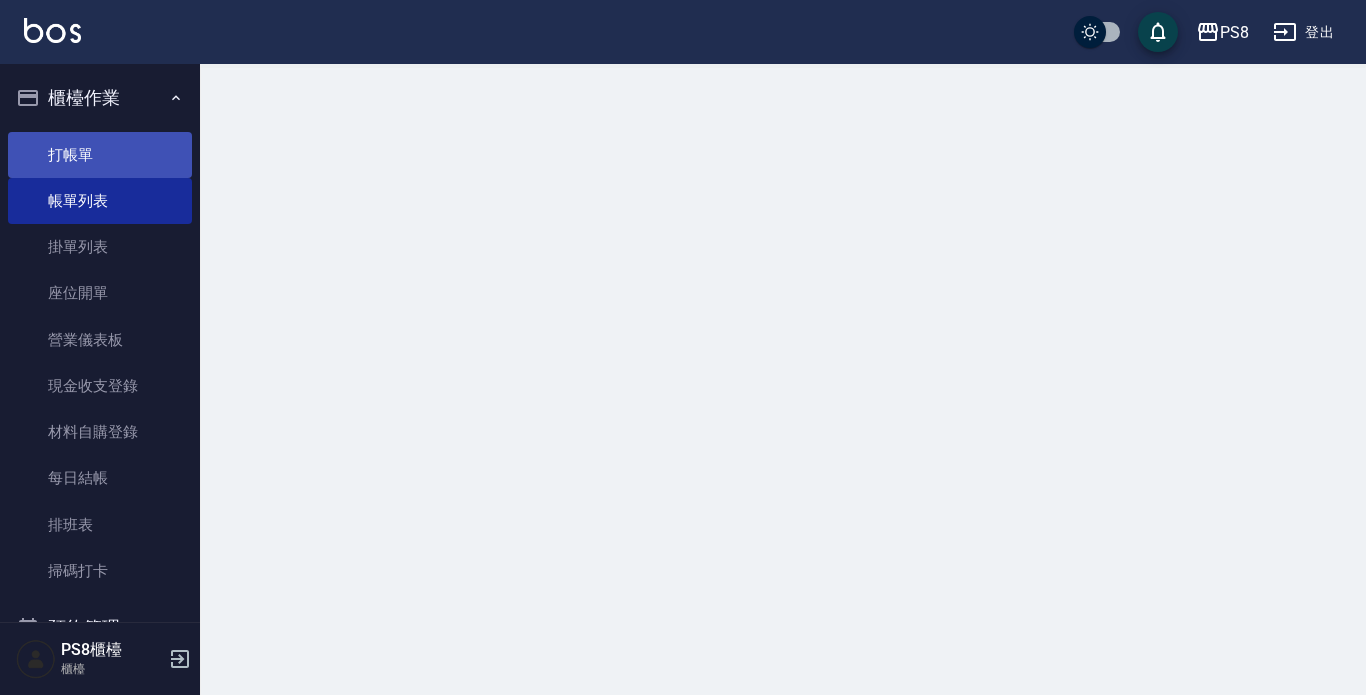 click on "打帳單" at bounding box center [100, 155] 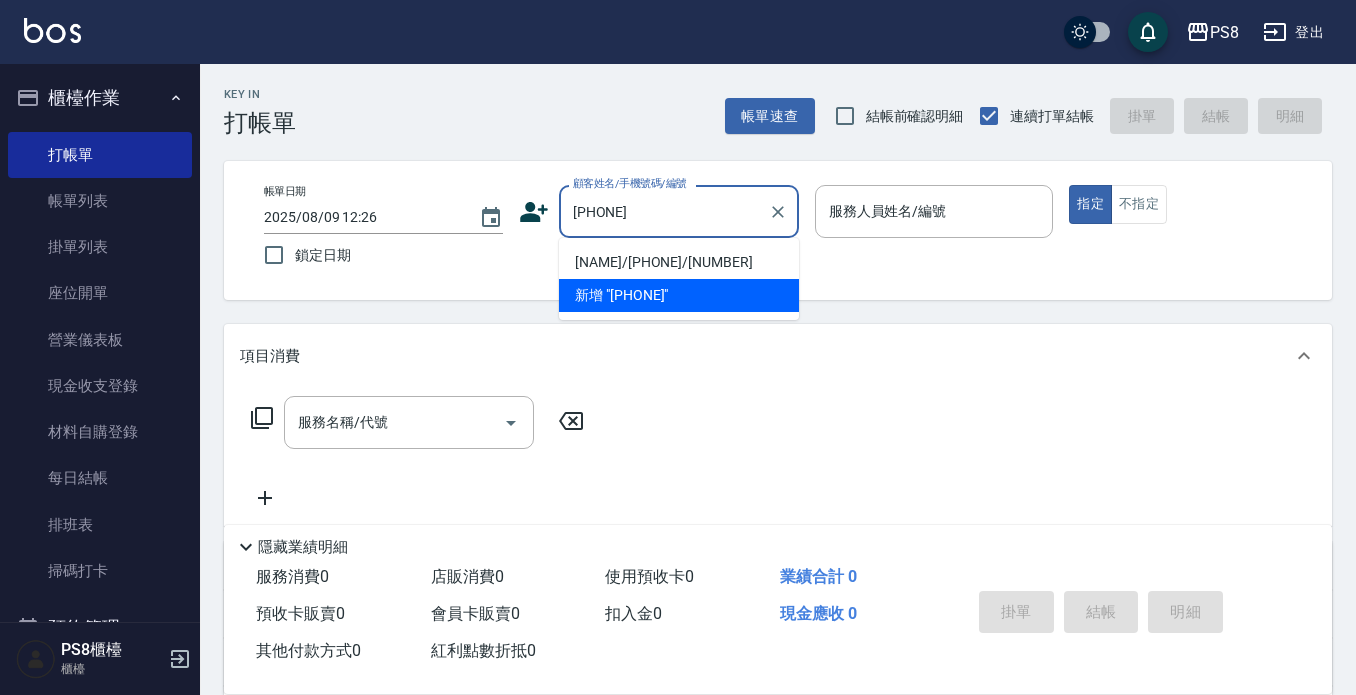 click on "[NAME]/[PHONE]/[NUMBER]" at bounding box center (679, 262) 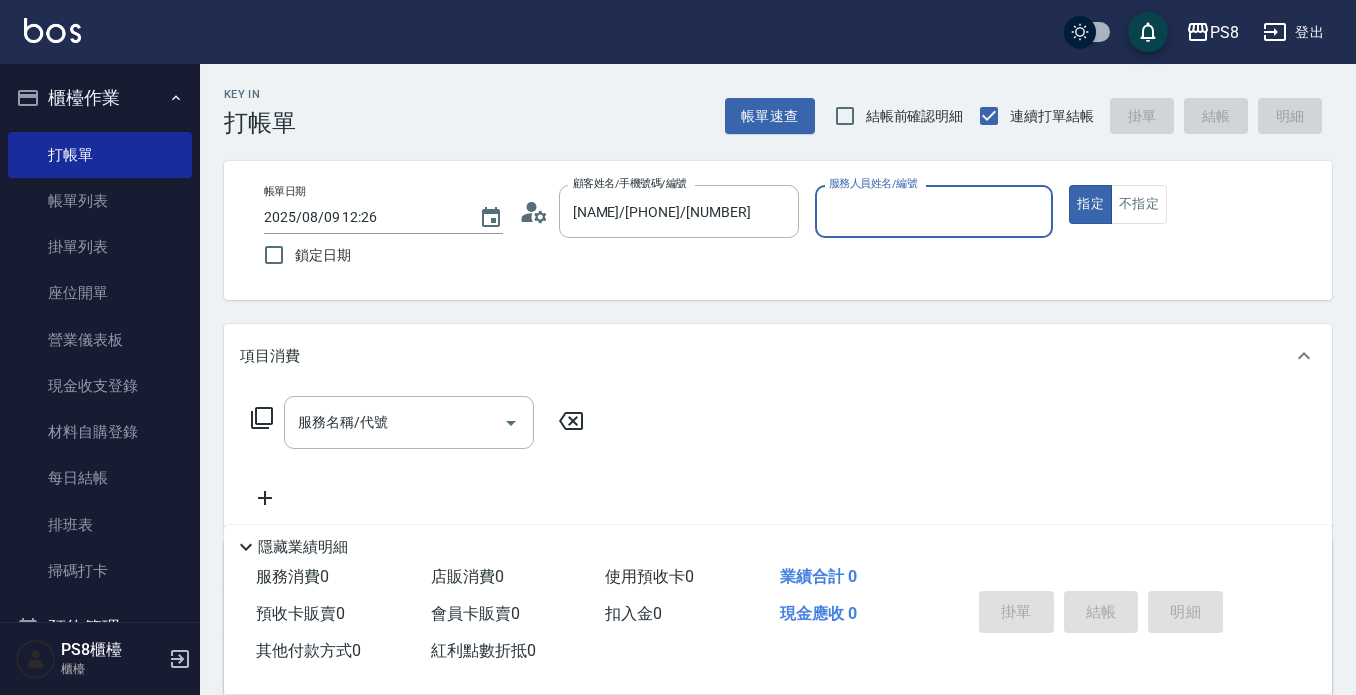 type on "佳亭-8" 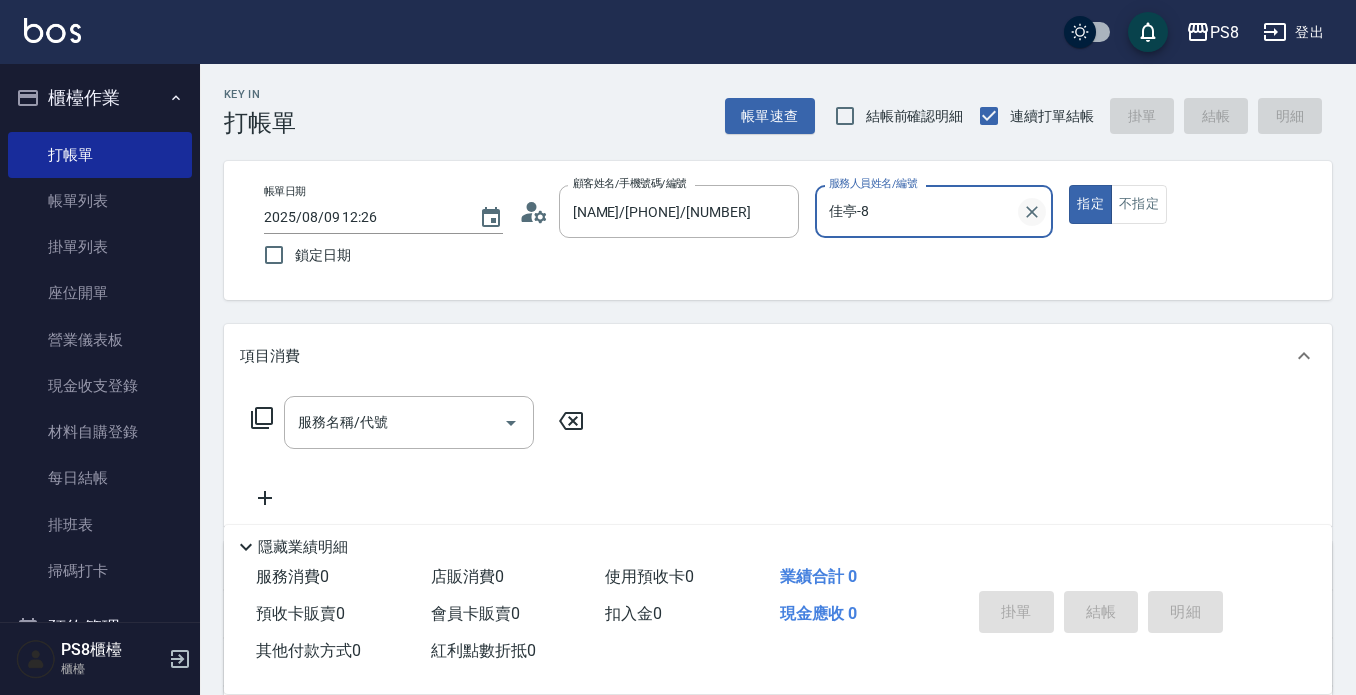 click 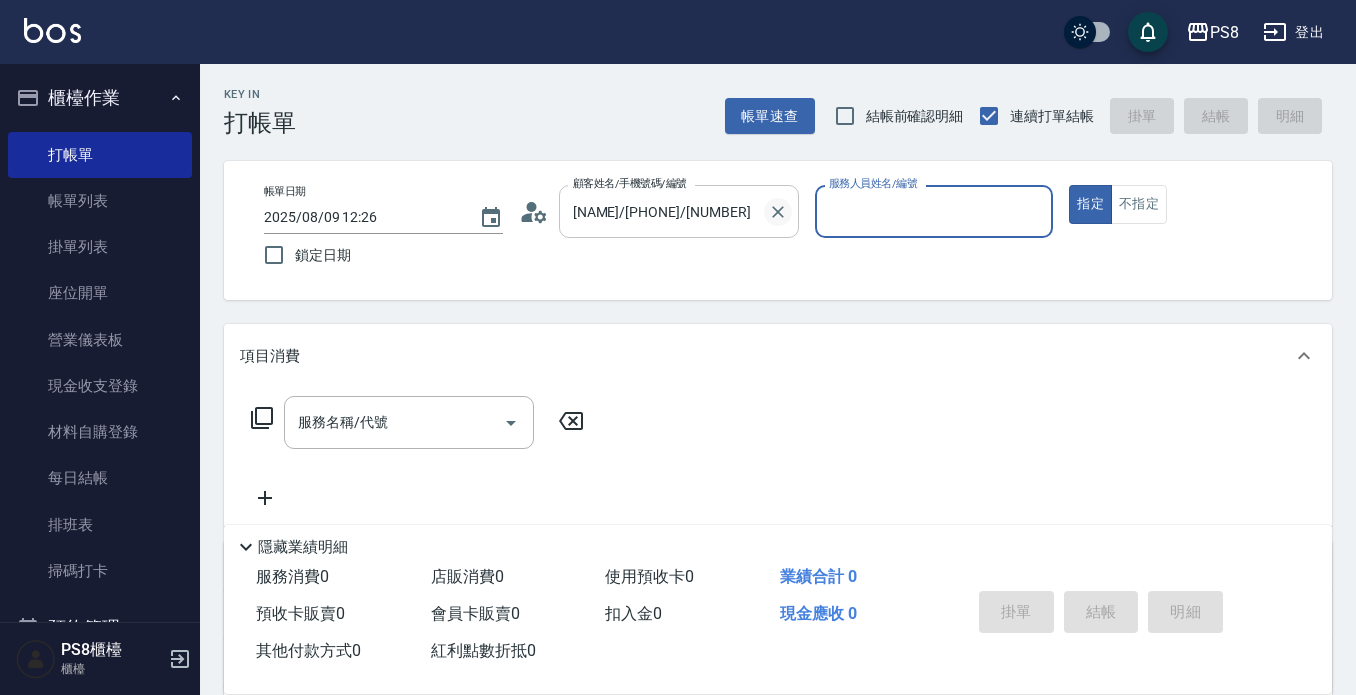 click at bounding box center [778, 212] 